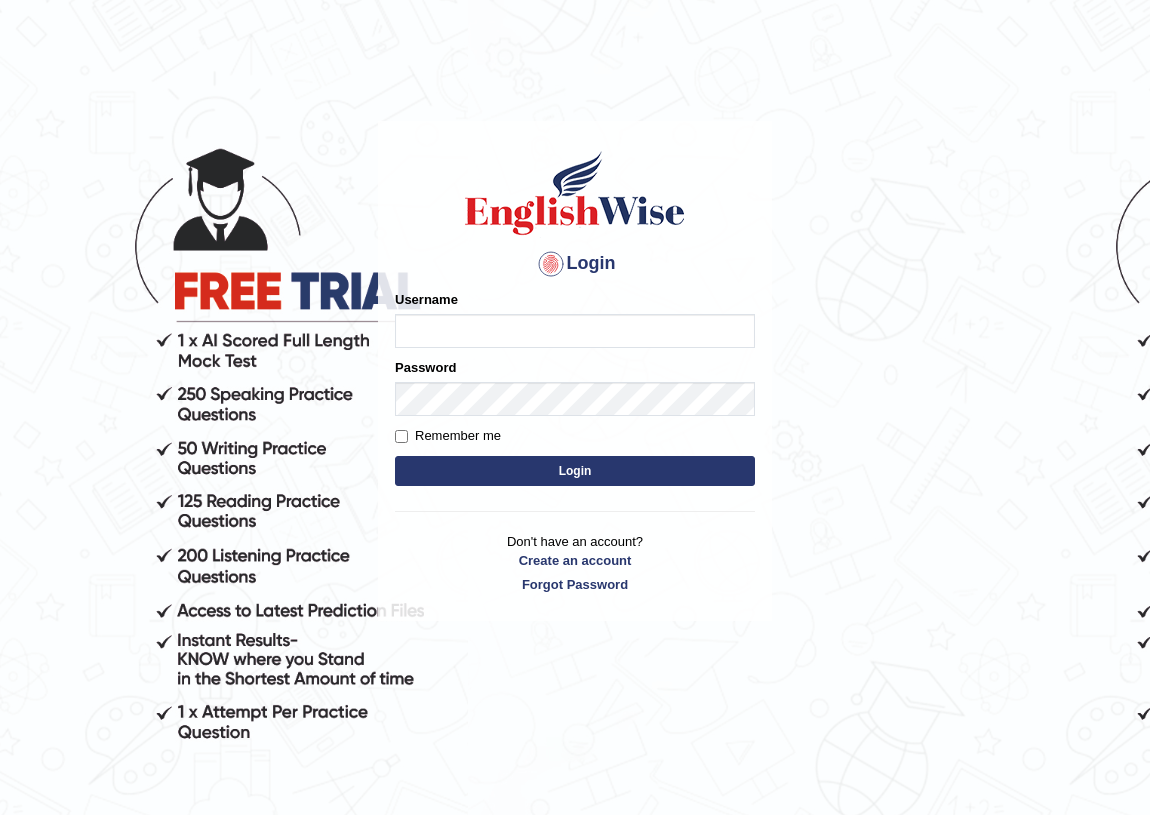 scroll, scrollTop: 0, scrollLeft: 0, axis: both 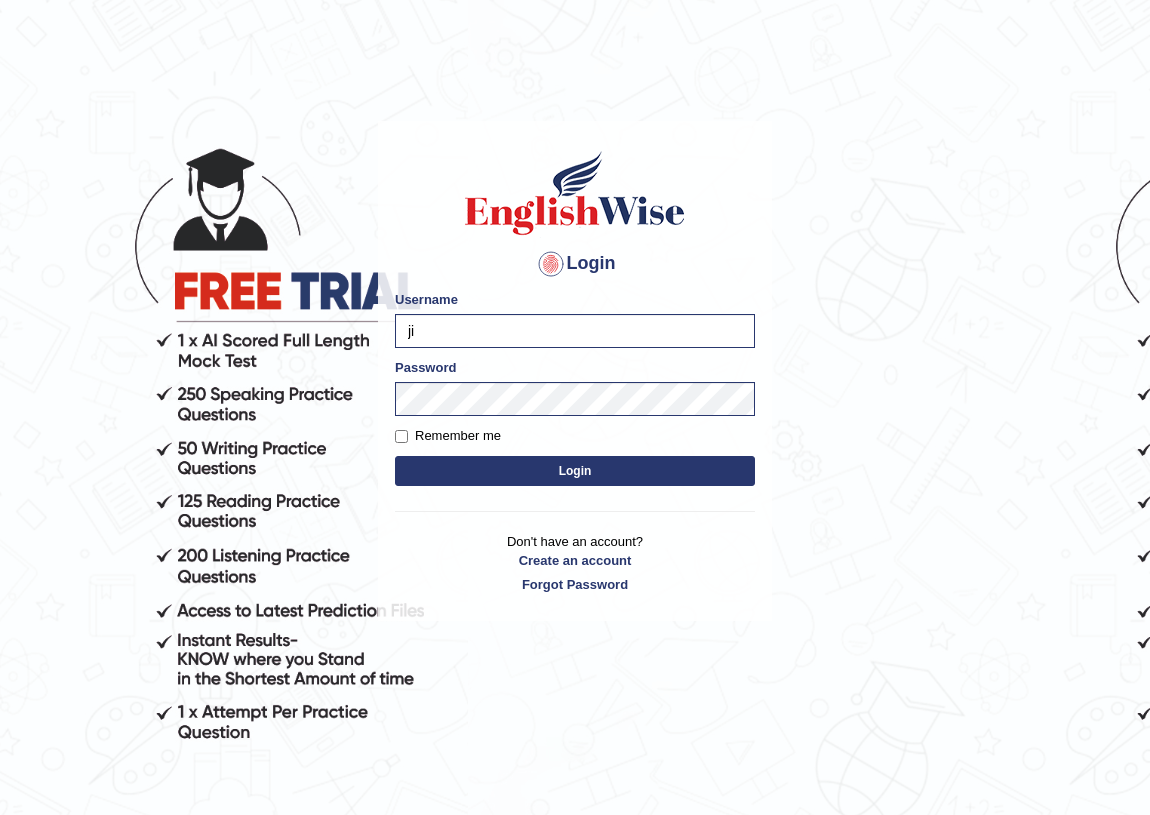 type on "j" 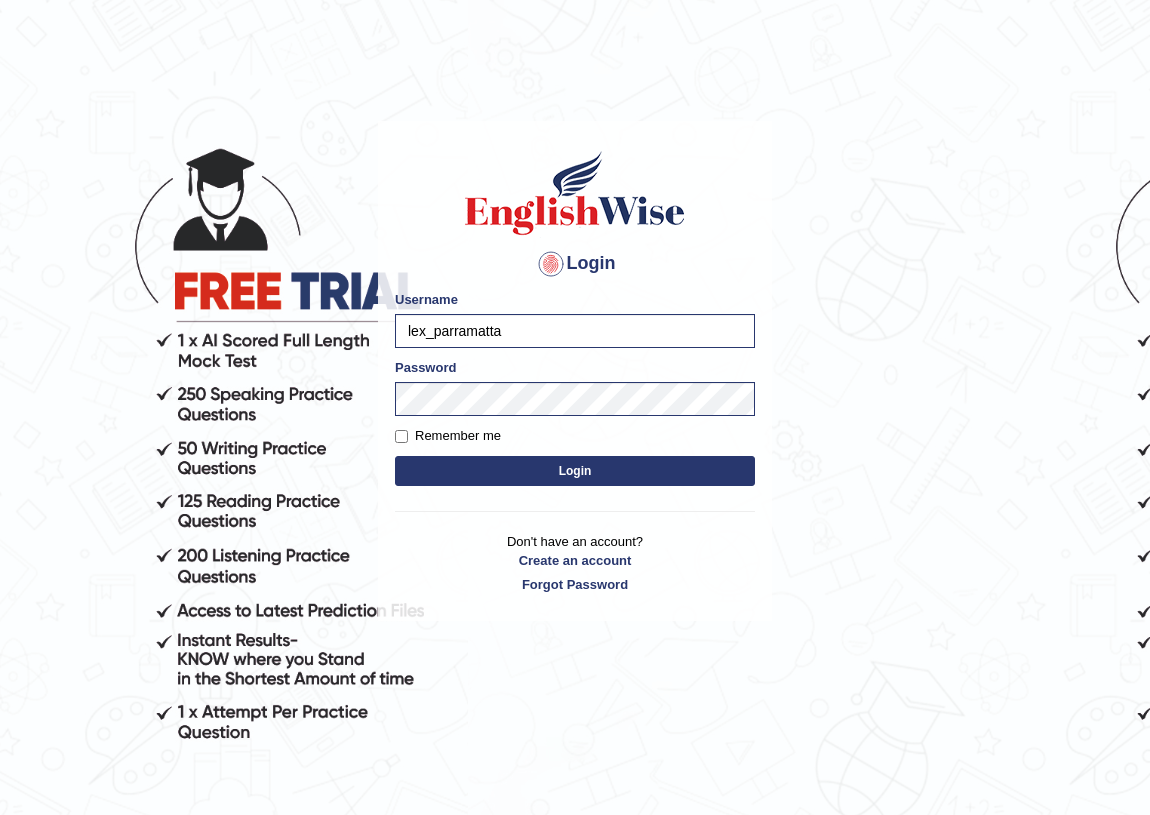 type on "lex_parramatta" 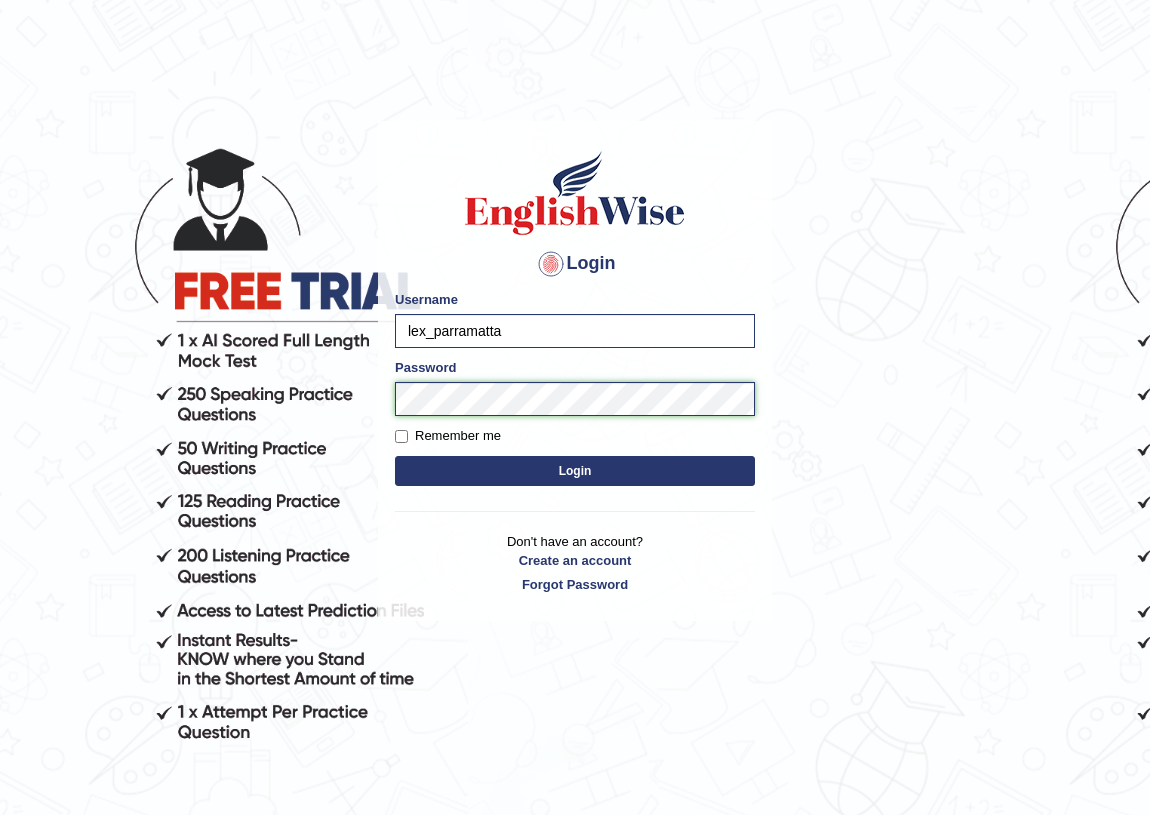 click on "Login" at bounding box center [575, 471] 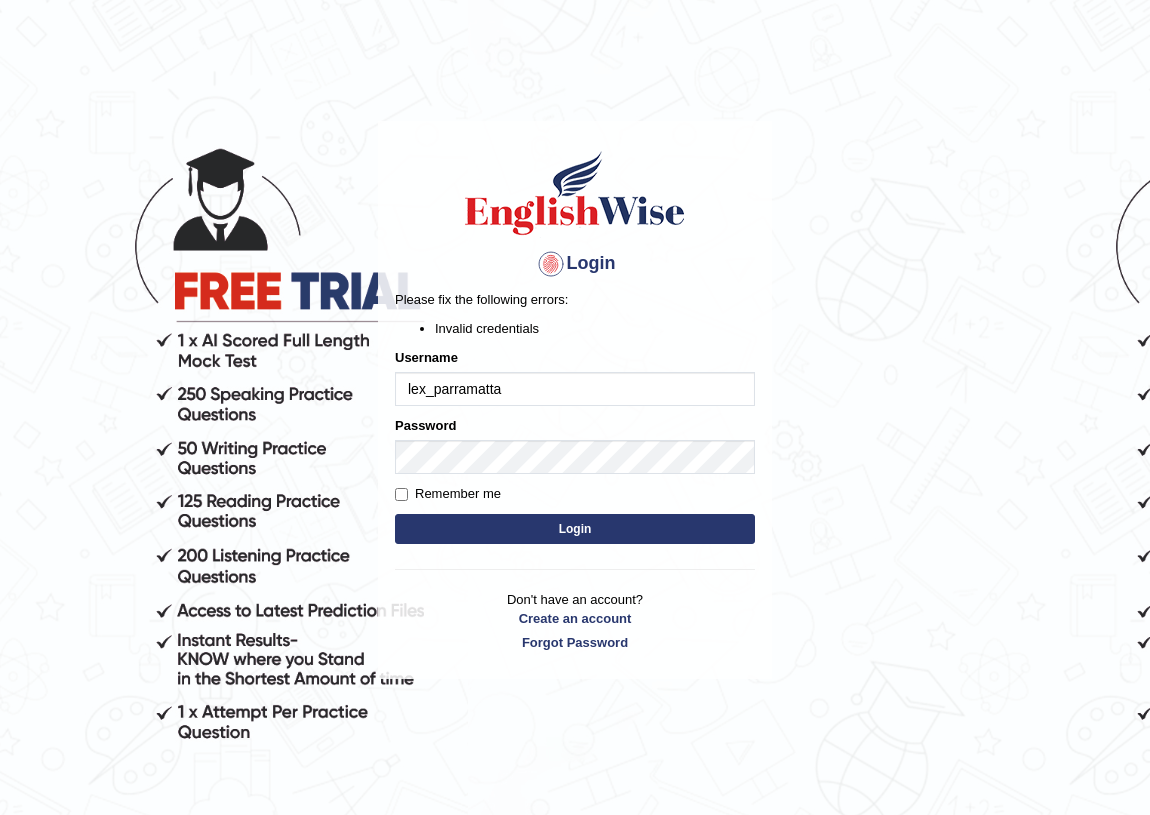 scroll, scrollTop: 0, scrollLeft: 0, axis: both 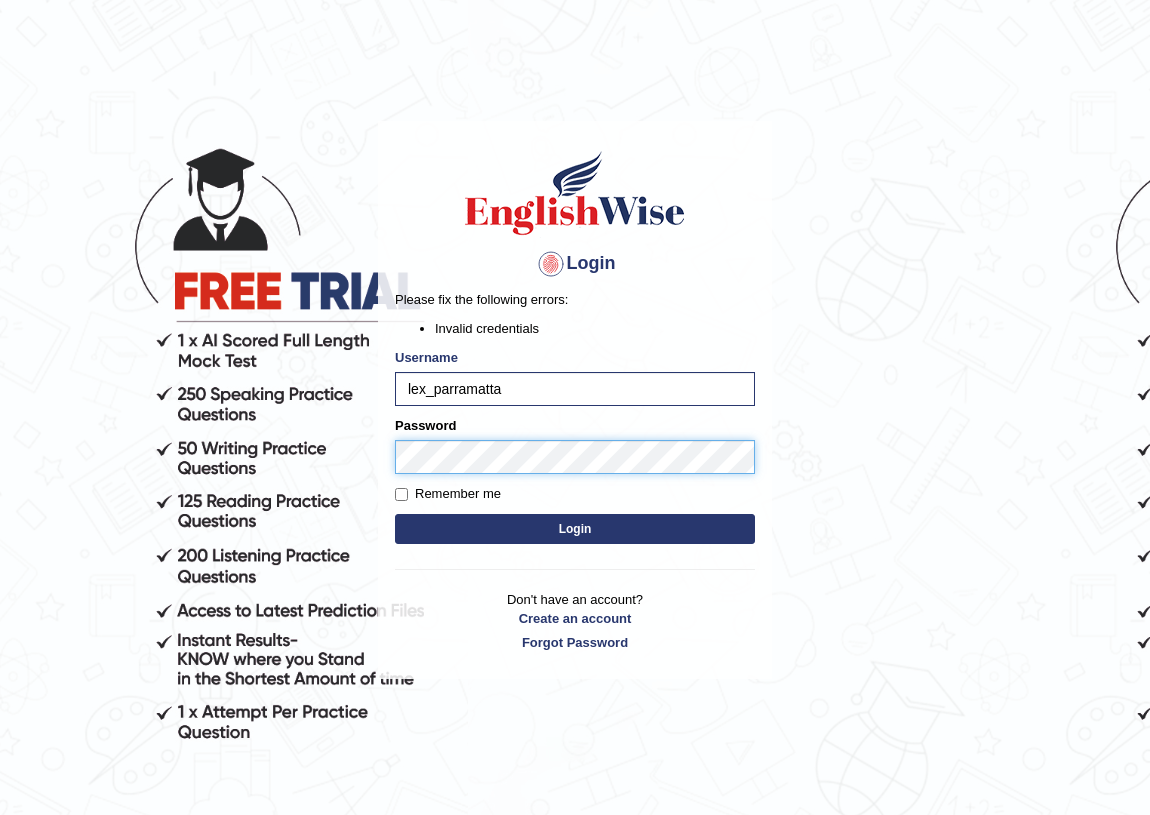 click on "Login" at bounding box center [575, 529] 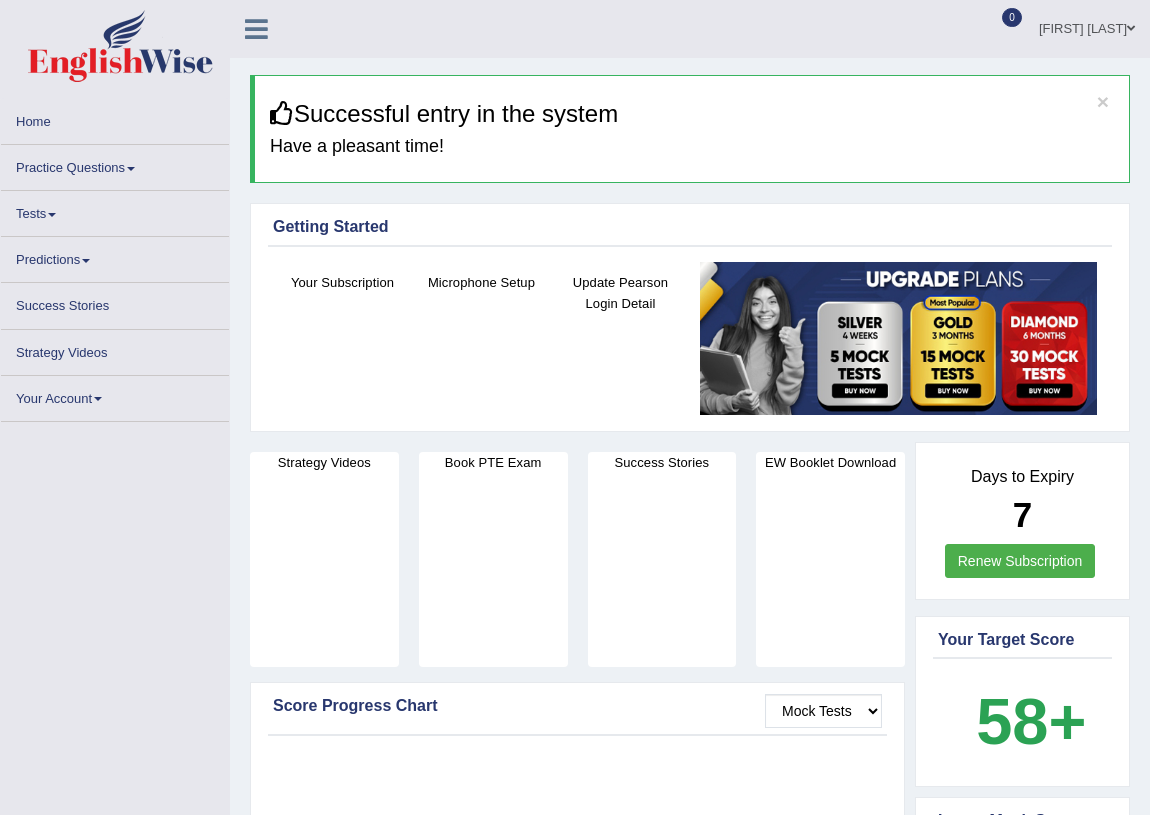 scroll, scrollTop: 0, scrollLeft: 0, axis: both 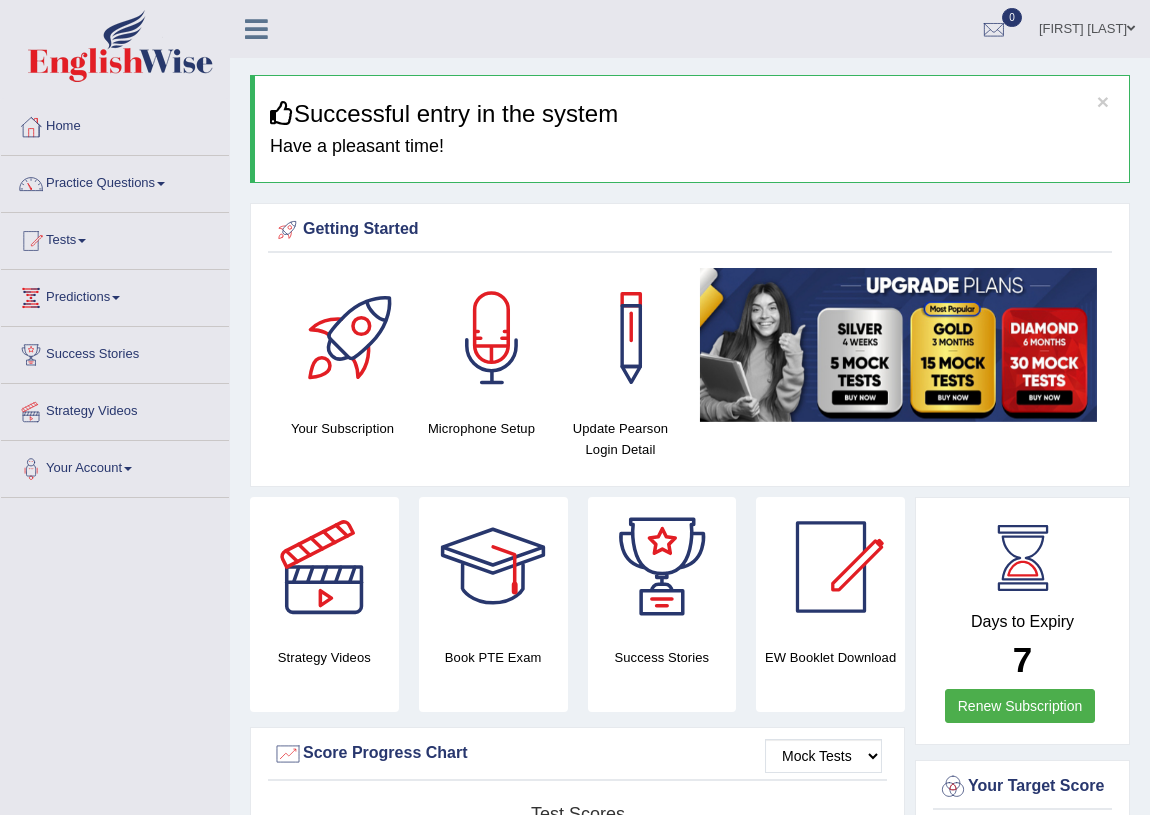 click on "Practice Questions" at bounding box center [115, 181] 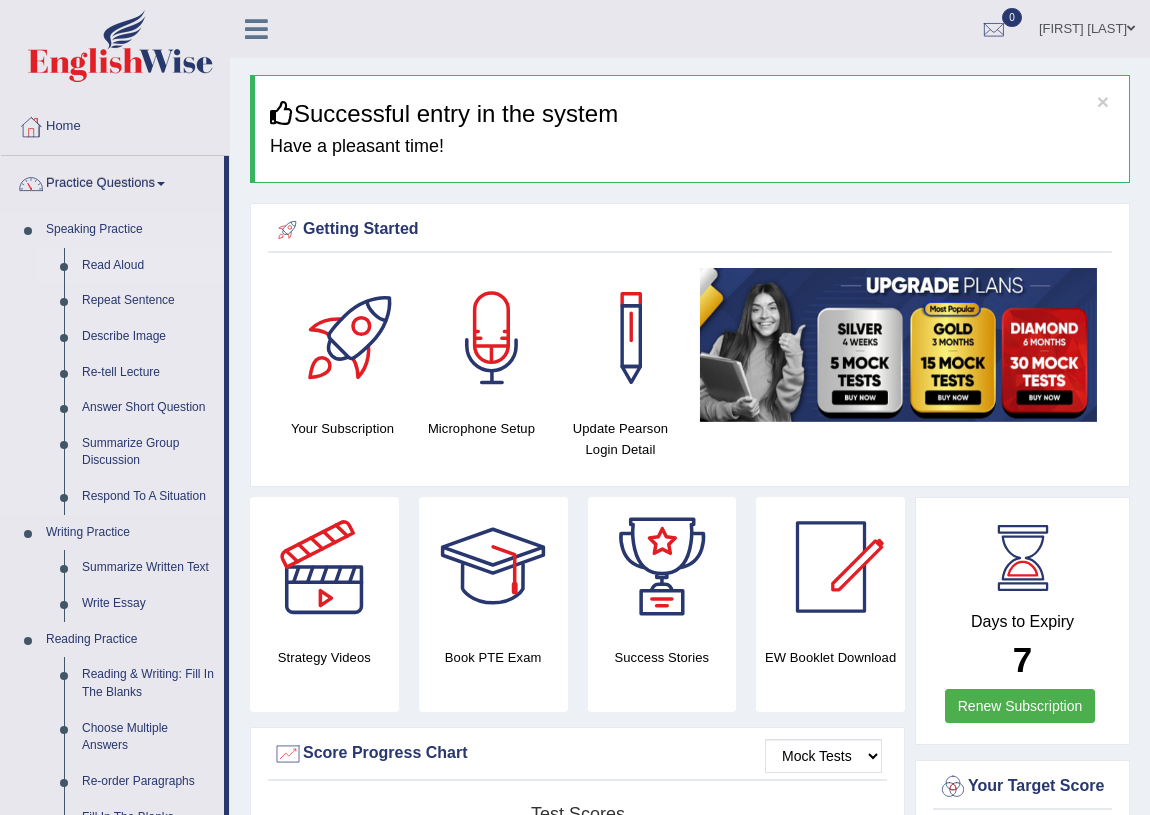 click on "Read Aloud" at bounding box center [148, 266] 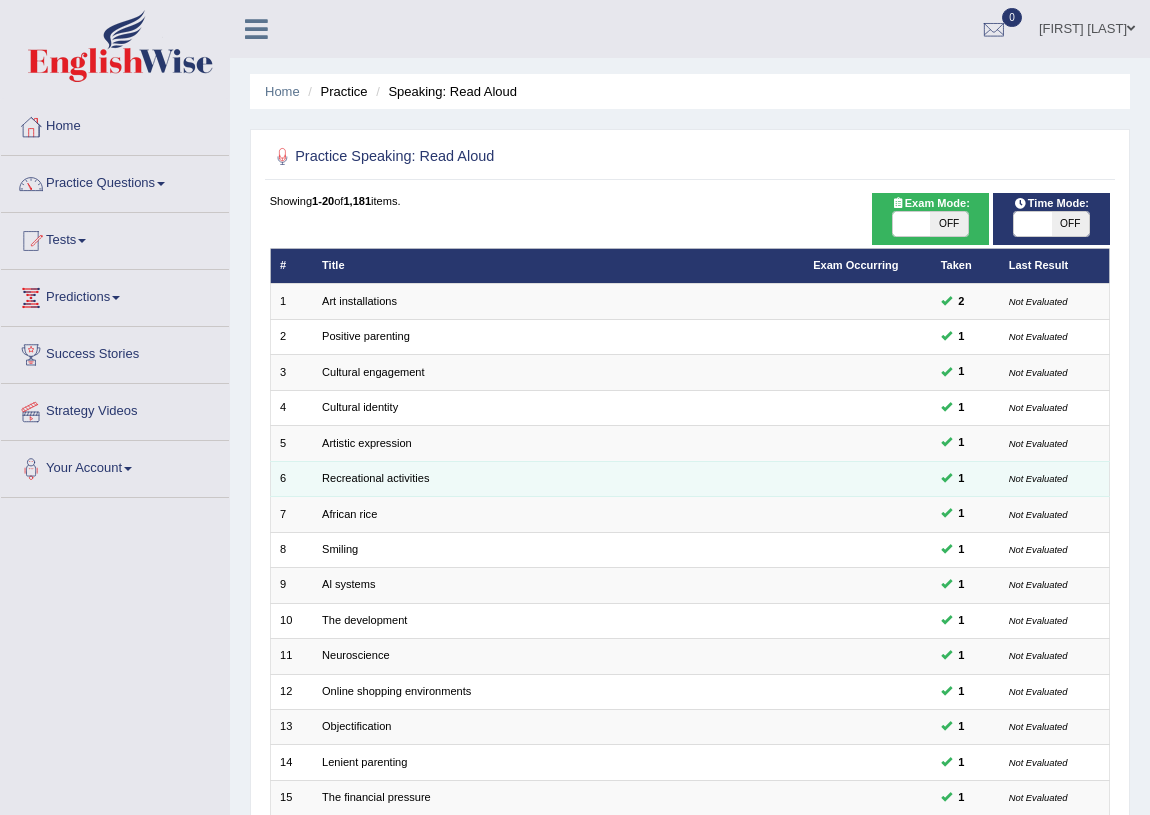scroll, scrollTop: 0, scrollLeft: 0, axis: both 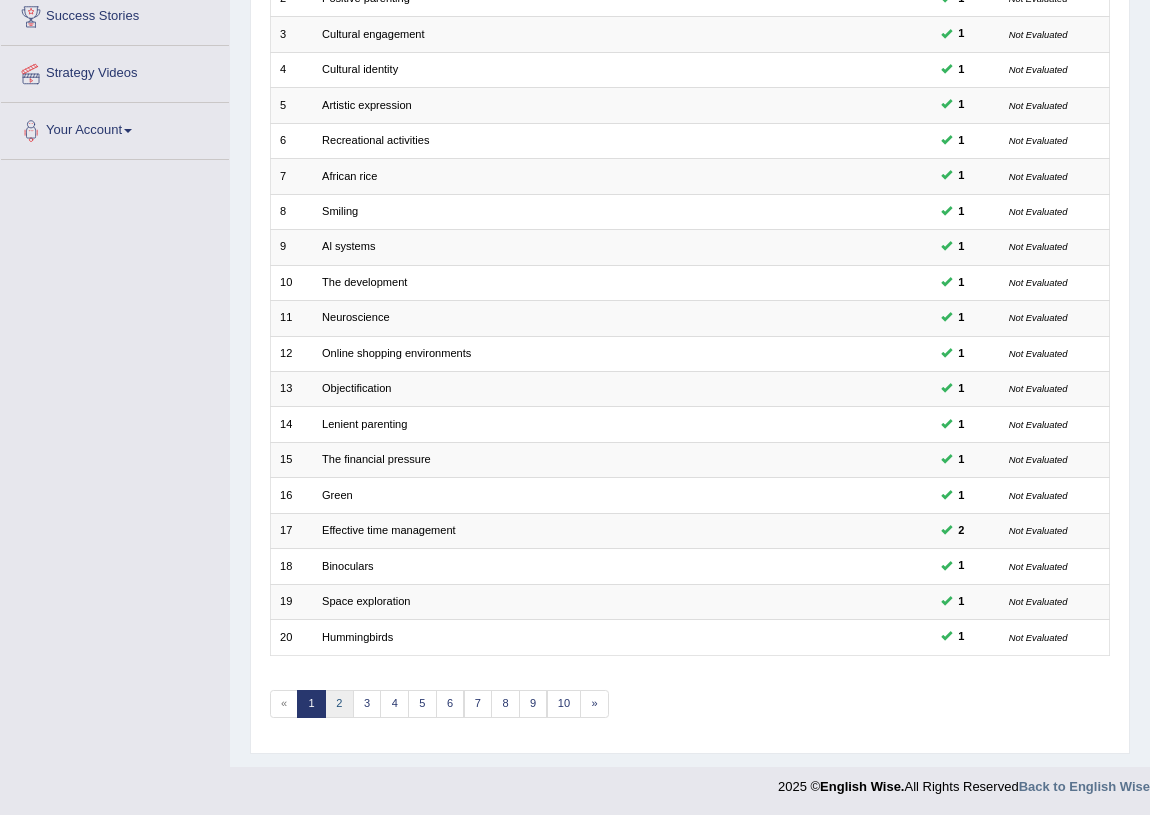 click on "2" at bounding box center (339, 704) 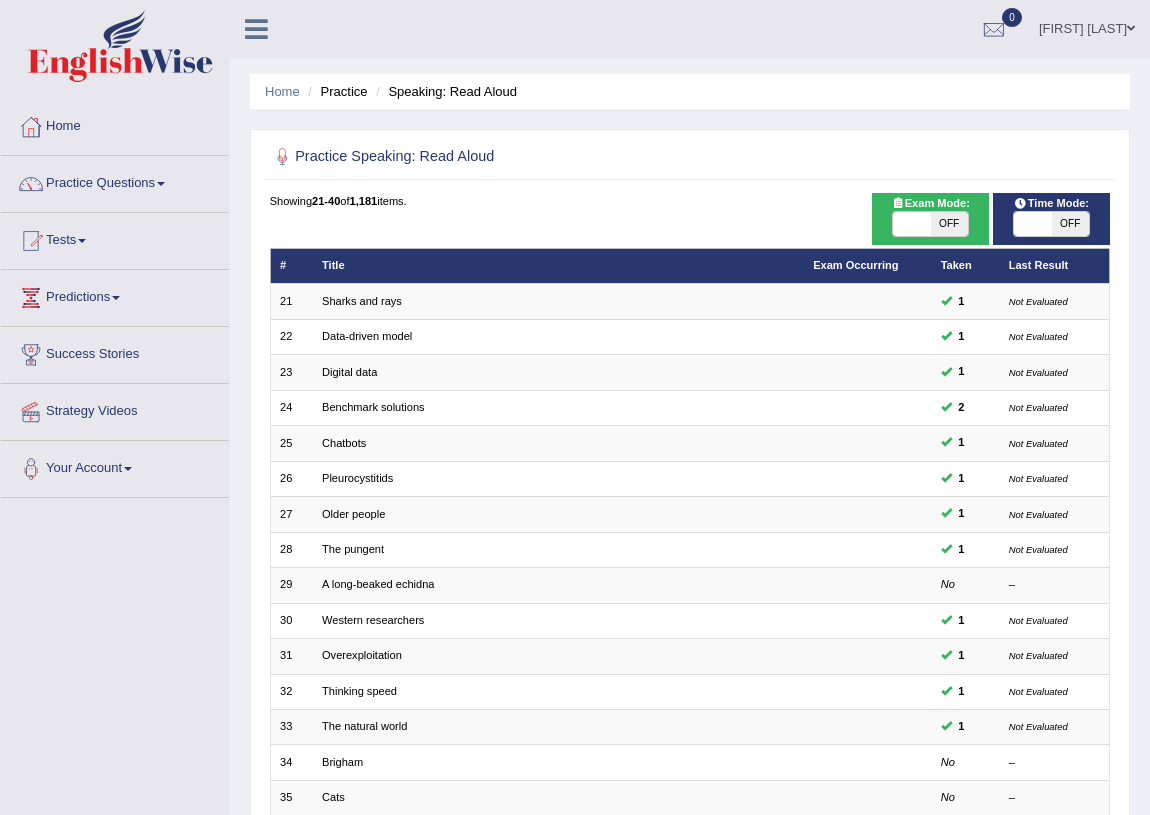 scroll, scrollTop: 0, scrollLeft: 0, axis: both 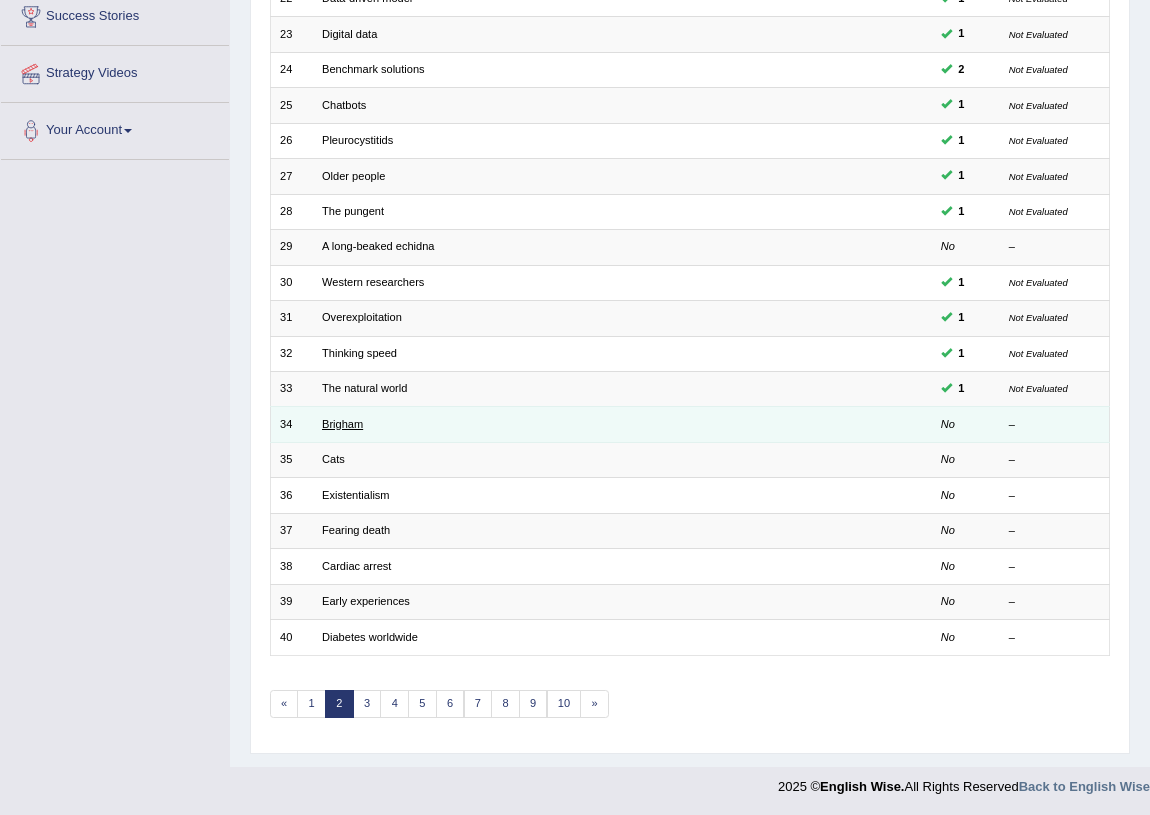click on "Brigham" at bounding box center [342, 424] 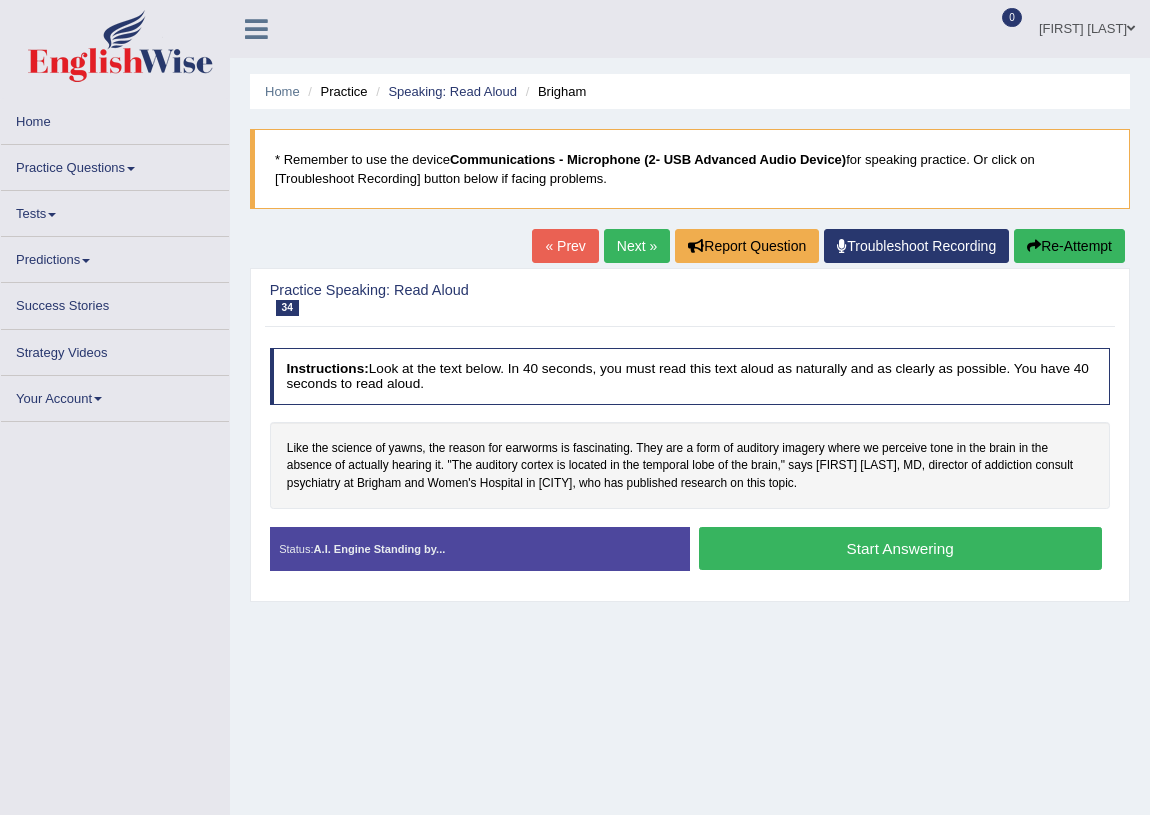 scroll, scrollTop: 0, scrollLeft: 0, axis: both 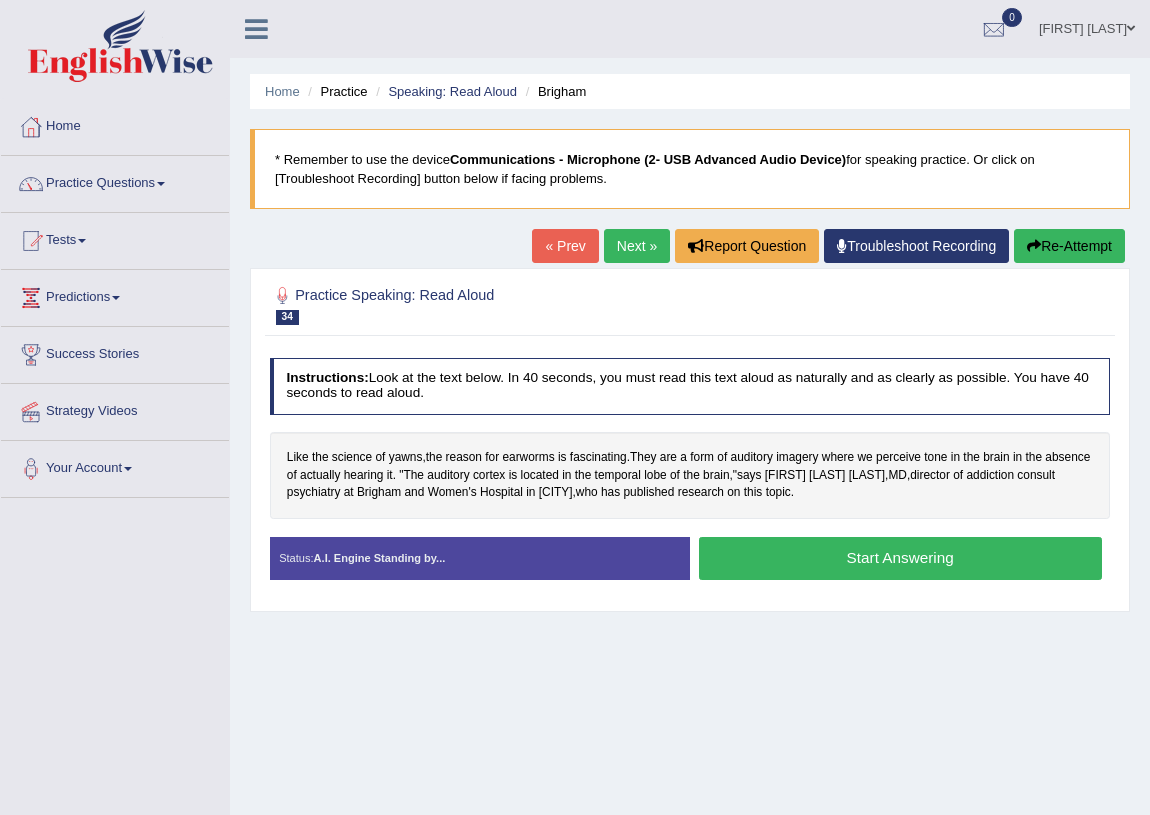 click on "Next »" at bounding box center (637, 246) 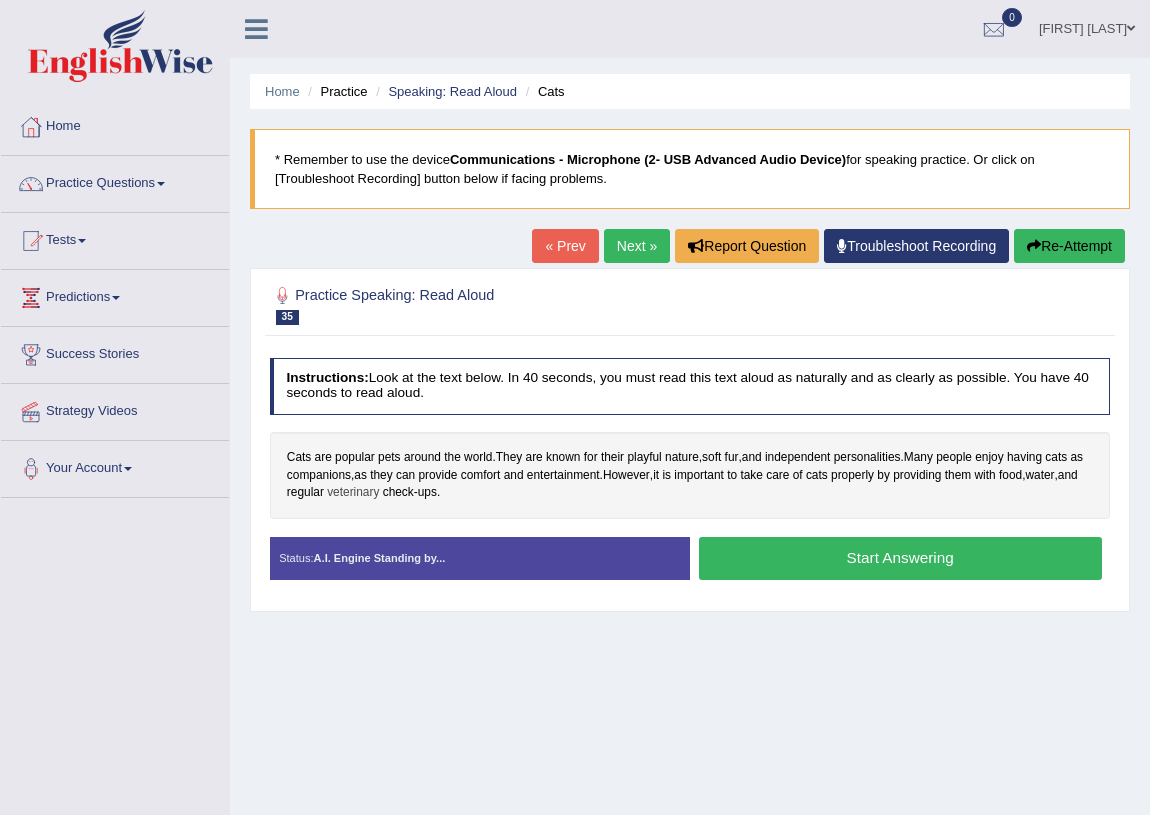 scroll, scrollTop: 0, scrollLeft: 0, axis: both 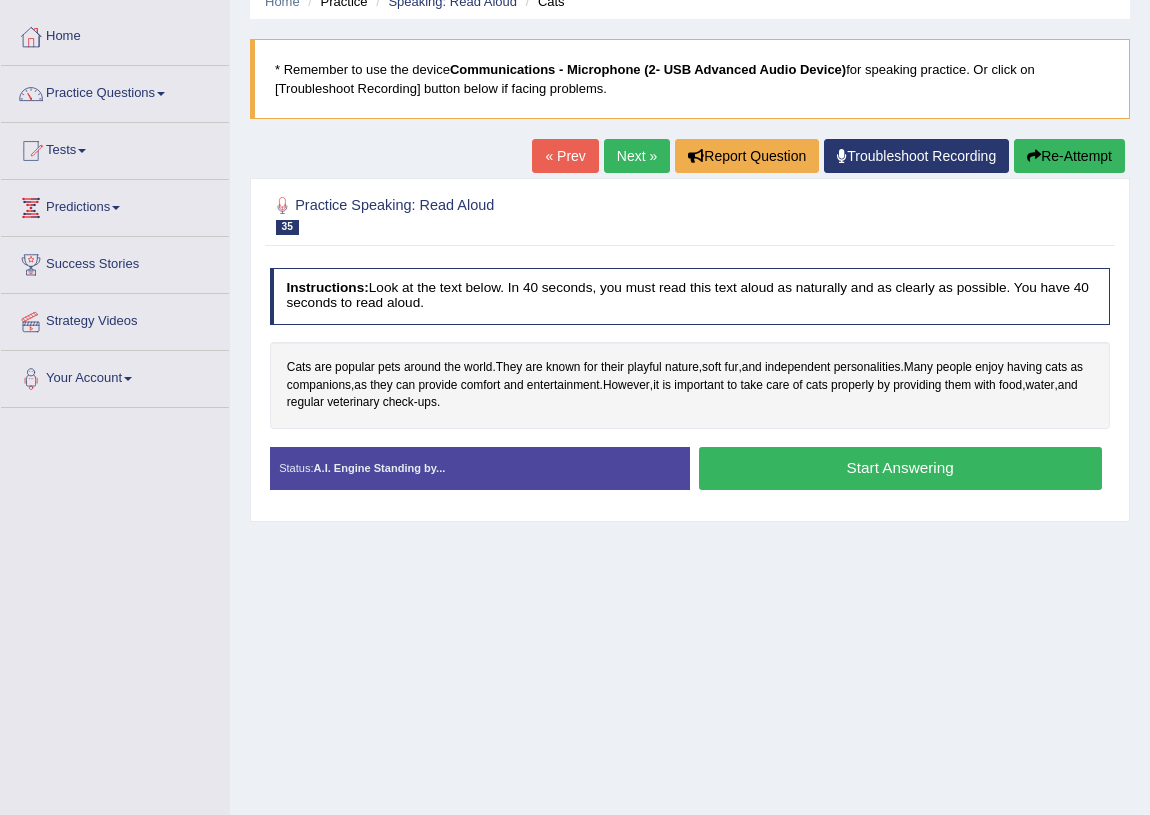 click on "Start Answering" at bounding box center [900, 468] 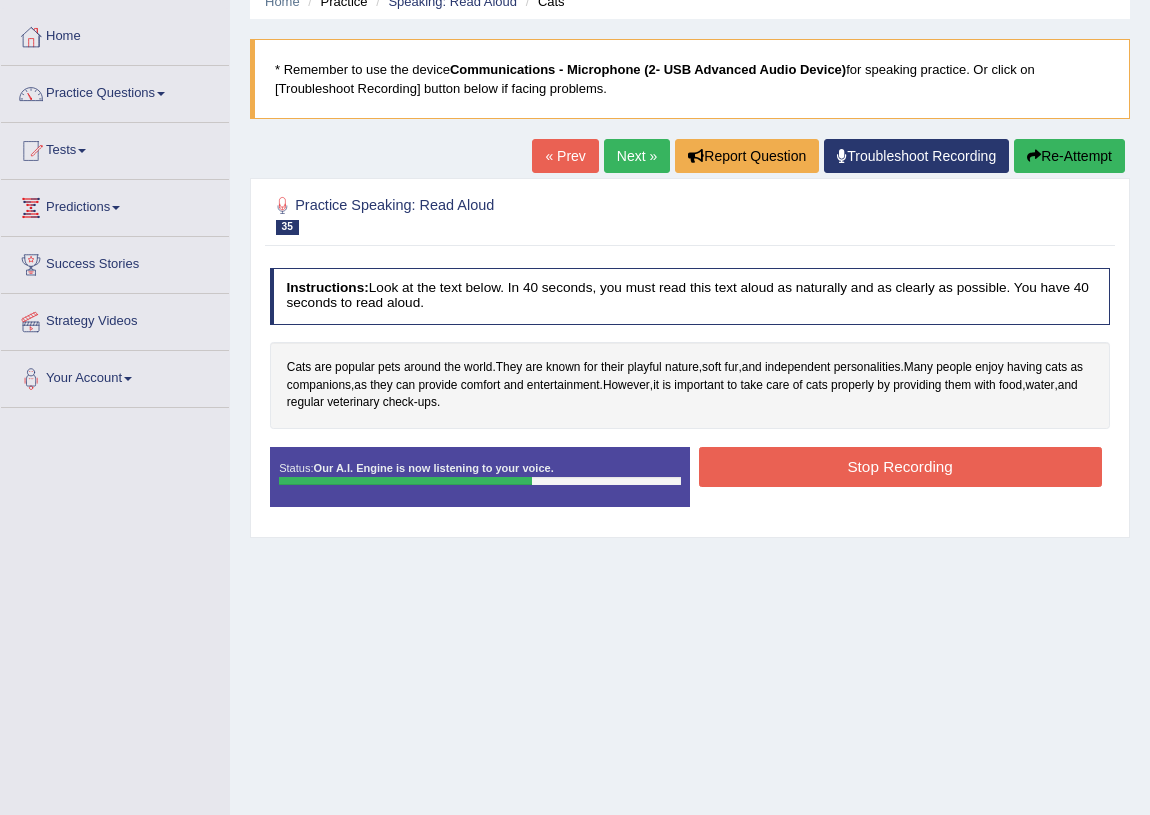 click on "Stop Recording" at bounding box center (900, 466) 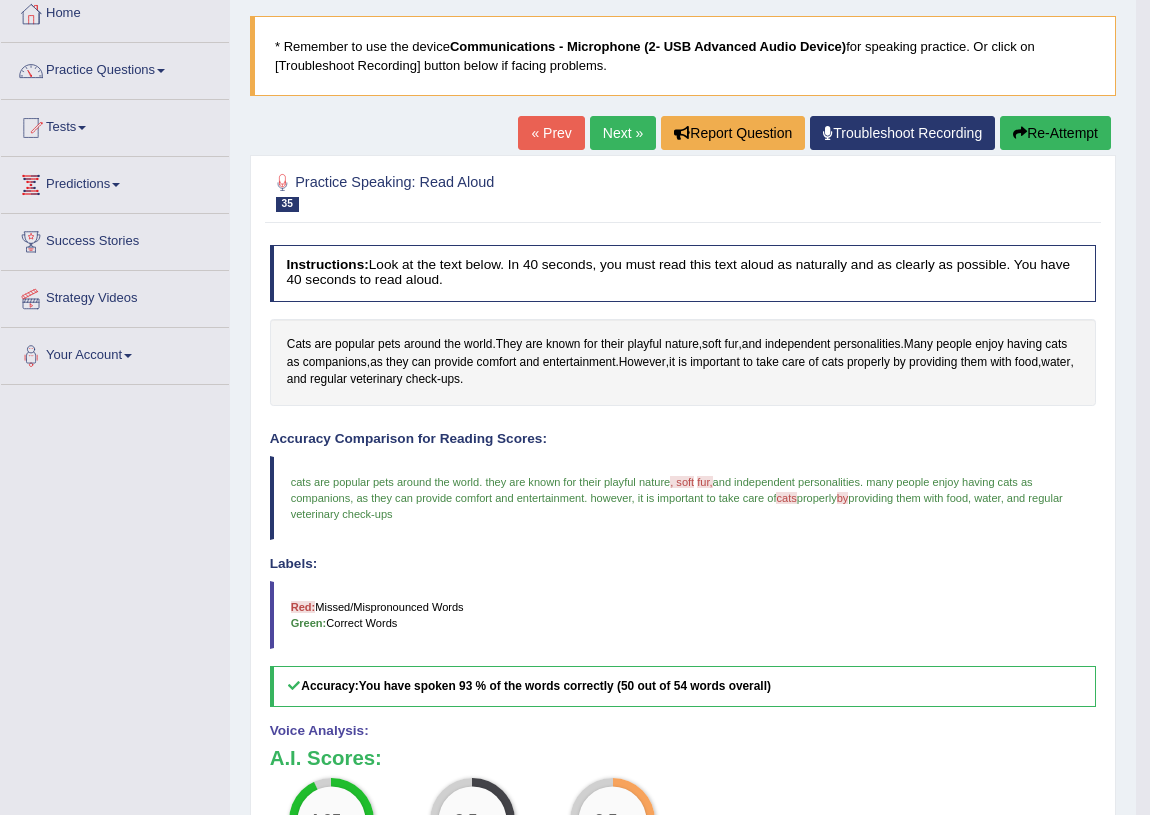 scroll, scrollTop: 0, scrollLeft: 0, axis: both 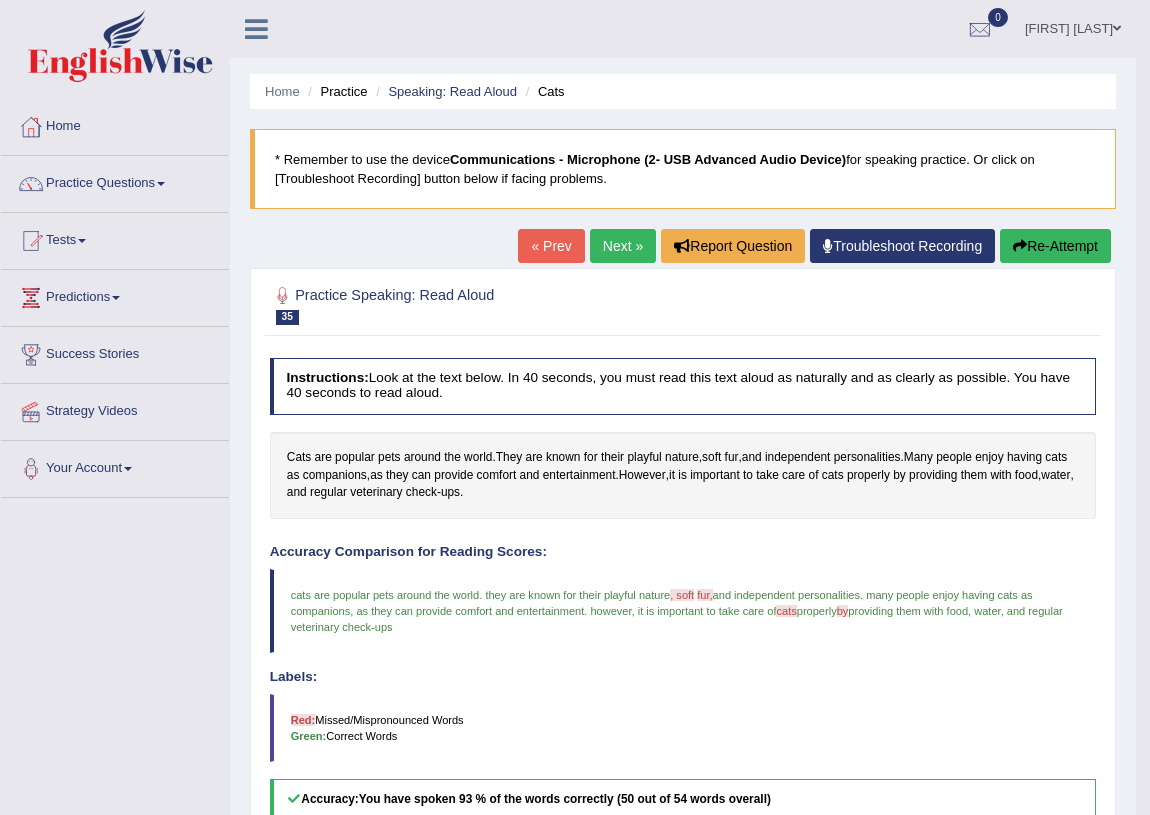 click on "Next »" at bounding box center (623, 246) 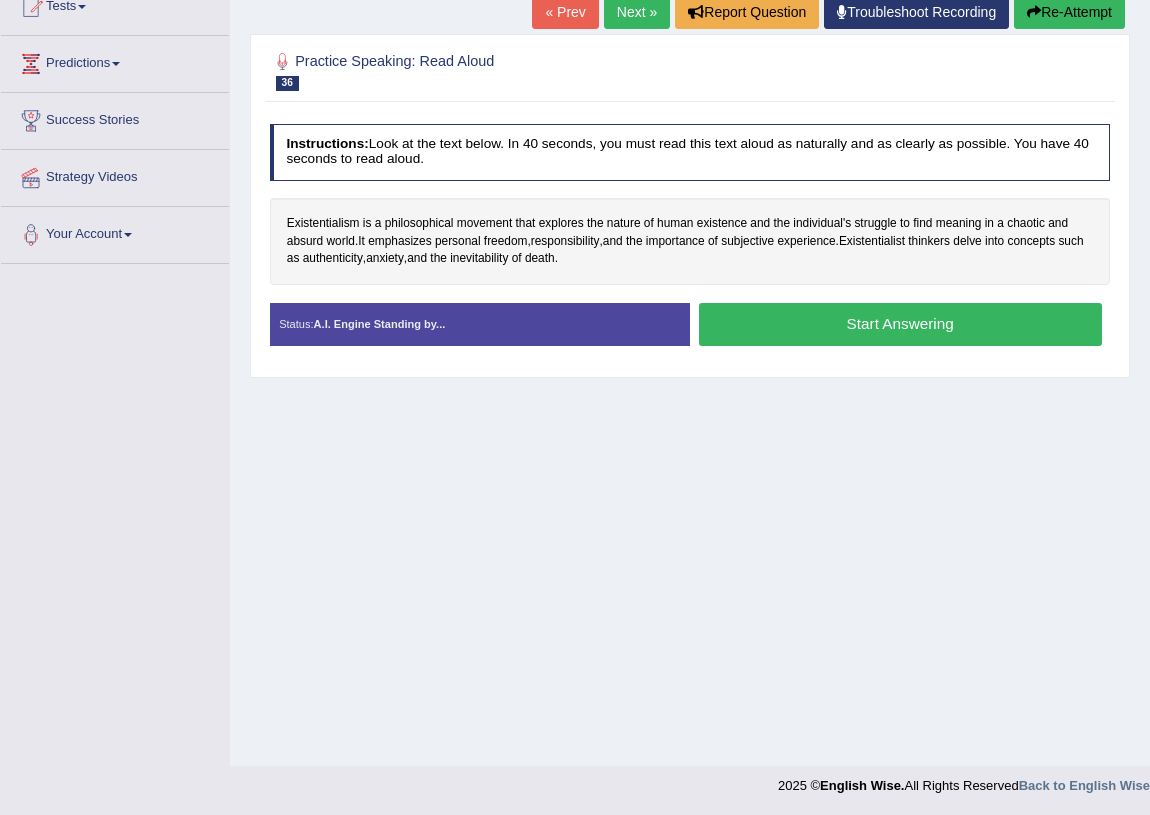 scroll, scrollTop: 0, scrollLeft: 0, axis: both 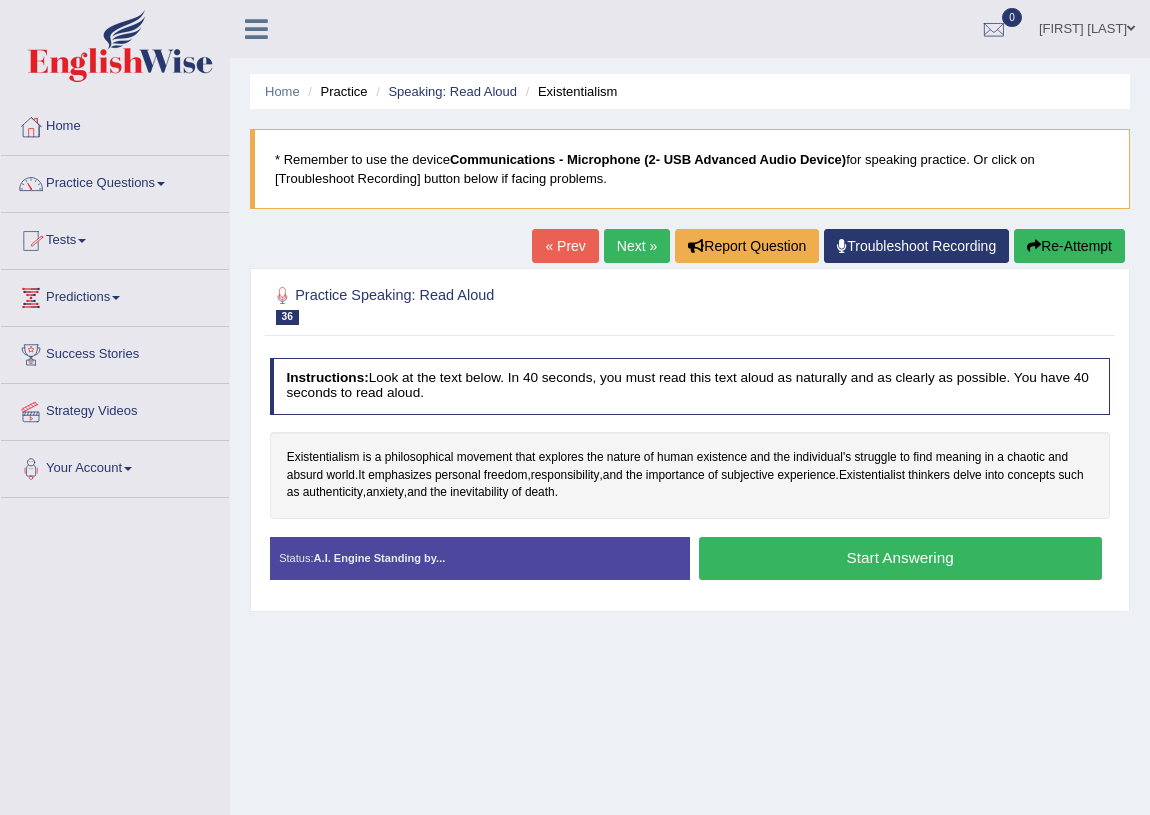 click on "Lex Cajayon" at bounding box center [1087, 26] 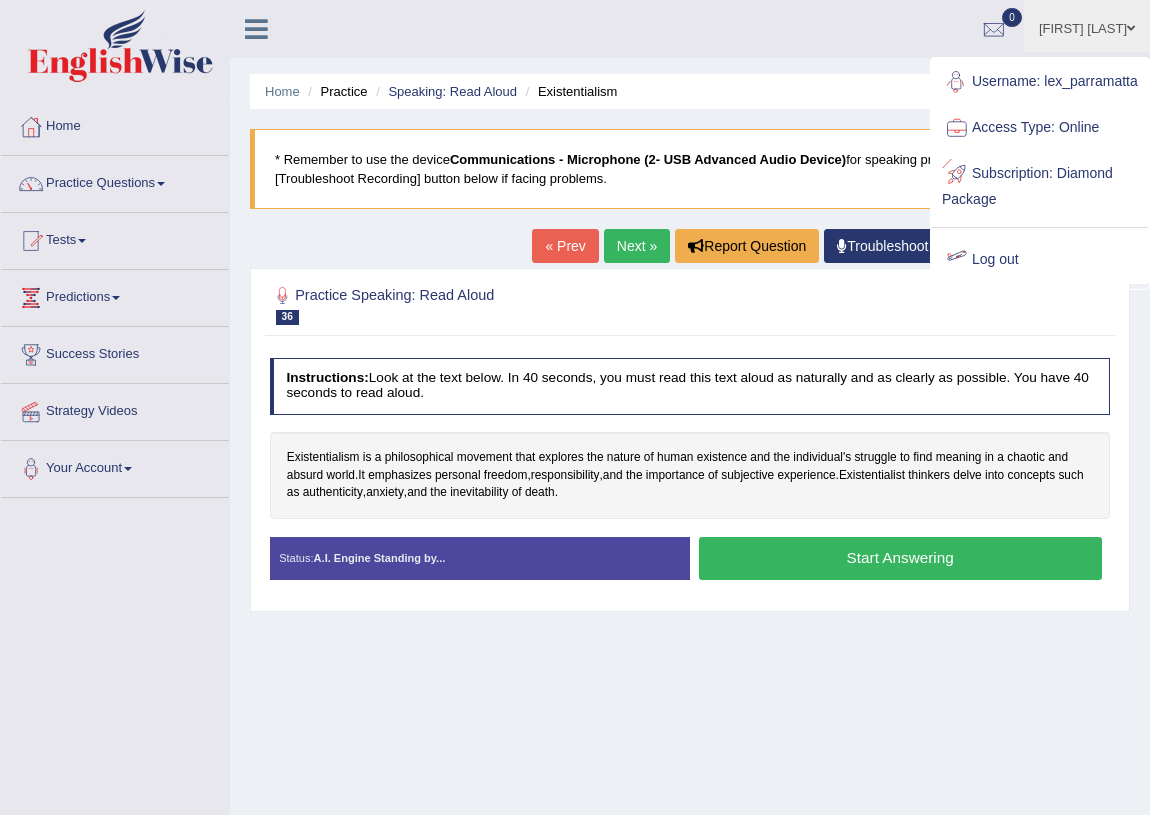 click on "Log out" at bounding box center (1040, 260) 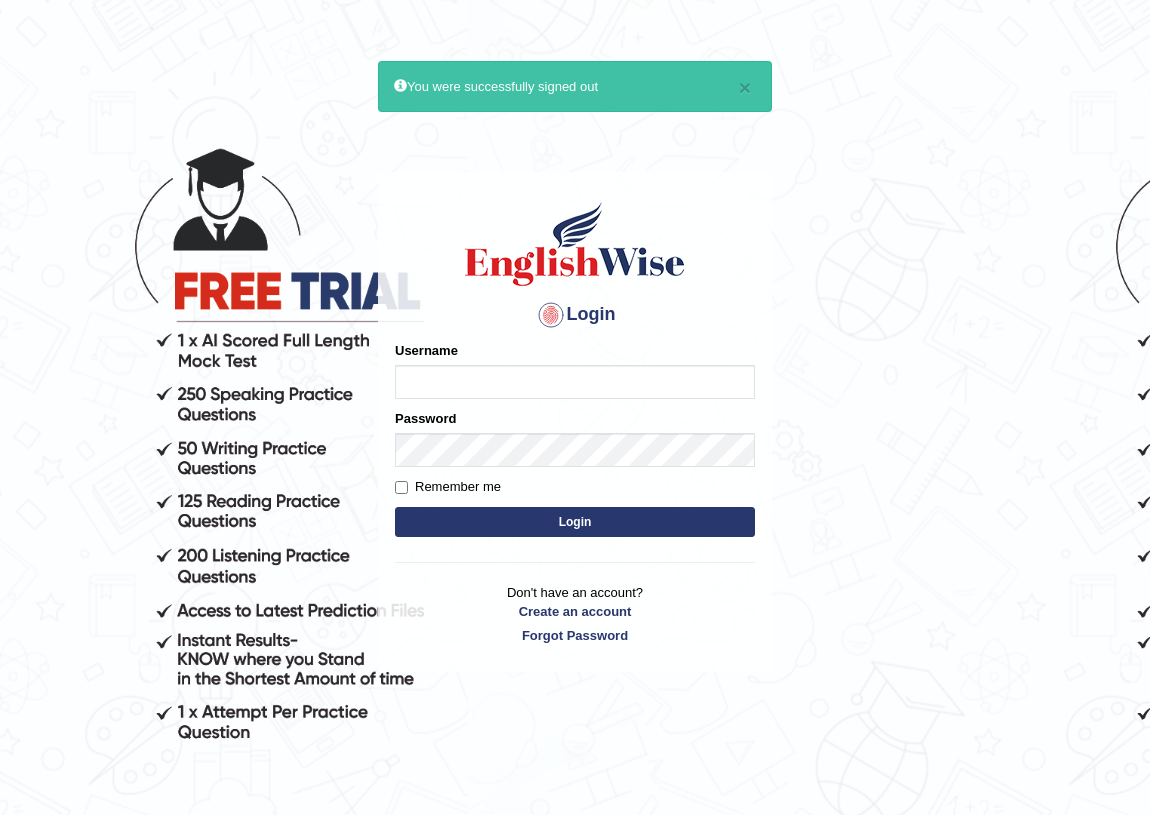 scroll, scrollTop: 0, scrollLeft: 0, axis: both 